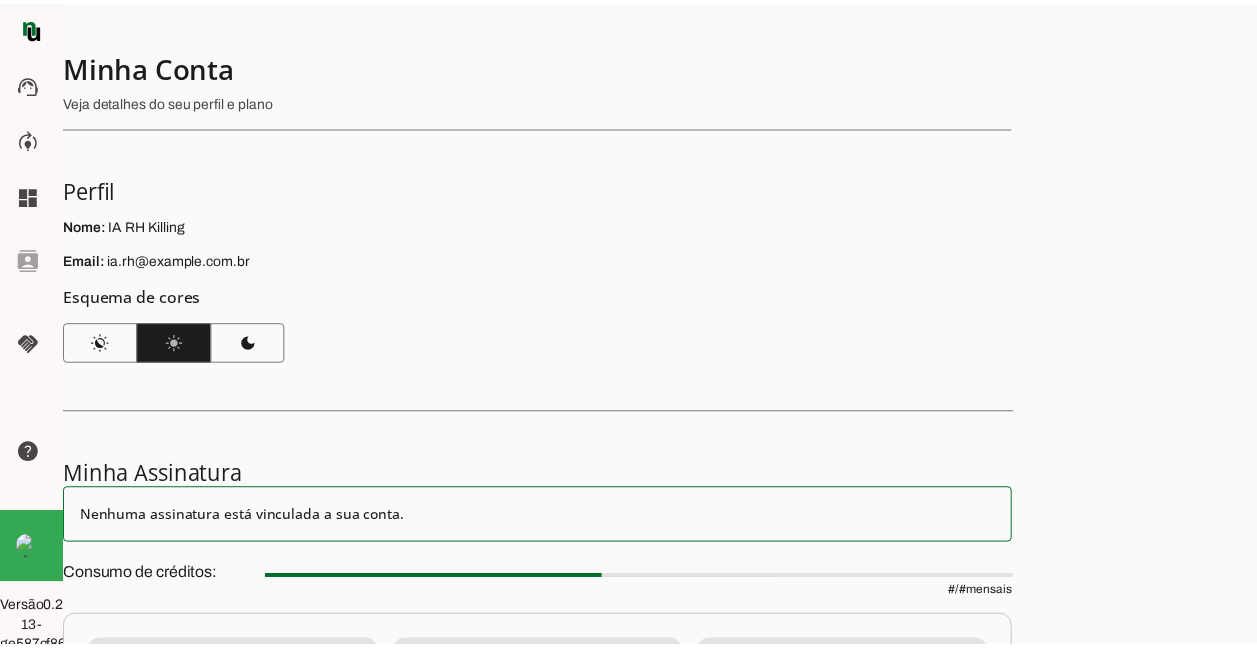 scroll, scrollTop: 0, scrollLeft: 0, axis: both 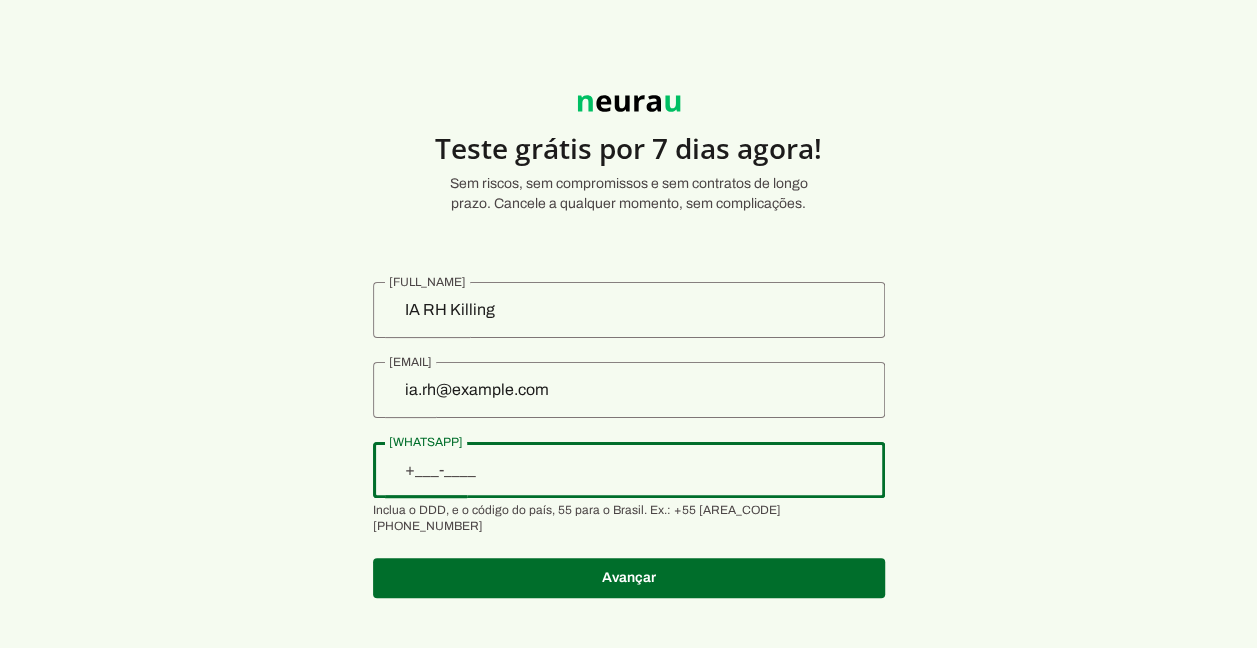 click at bounding box center (629, 470) 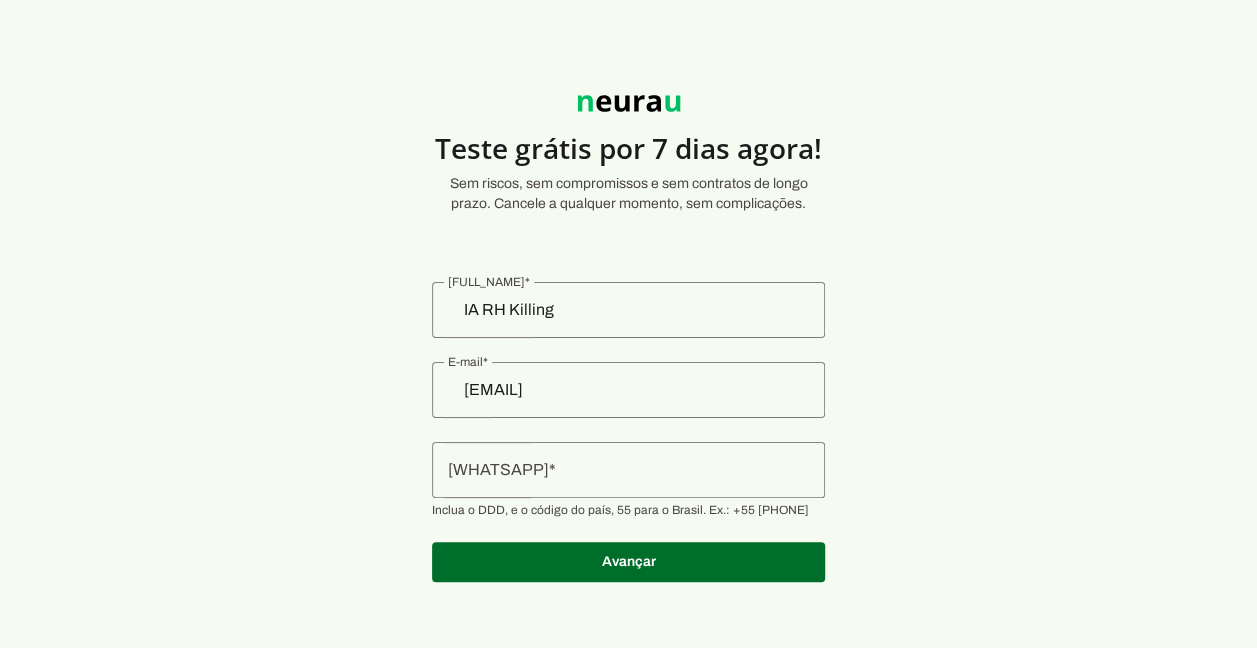 scroll, scrollTop: 6, scrollLeft: 0, axis: vertical 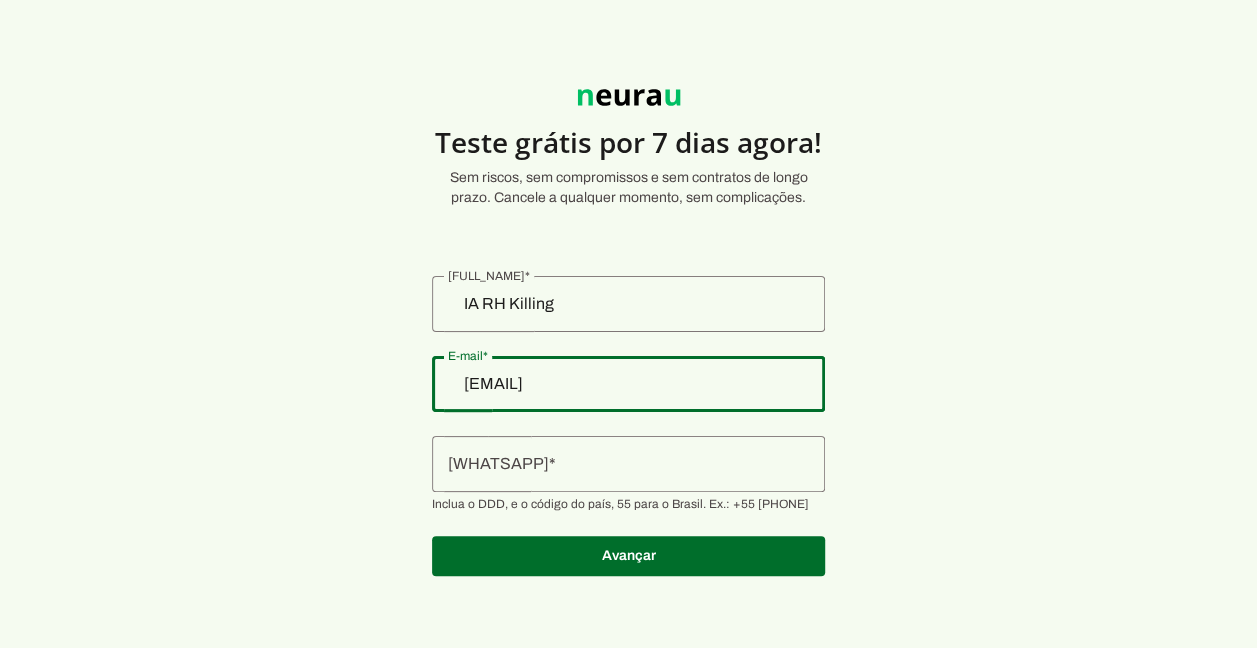 click on "[EMAIL]" 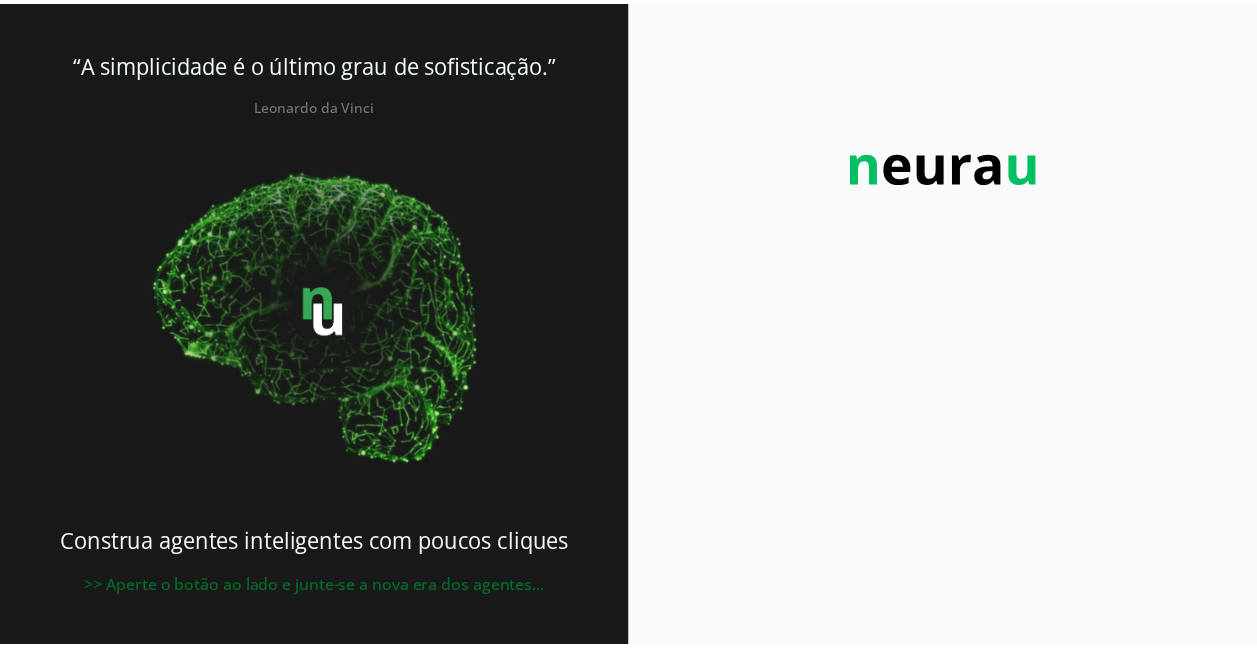 scroll, scrollTop: 0, scrollLeft: 0, axis: both 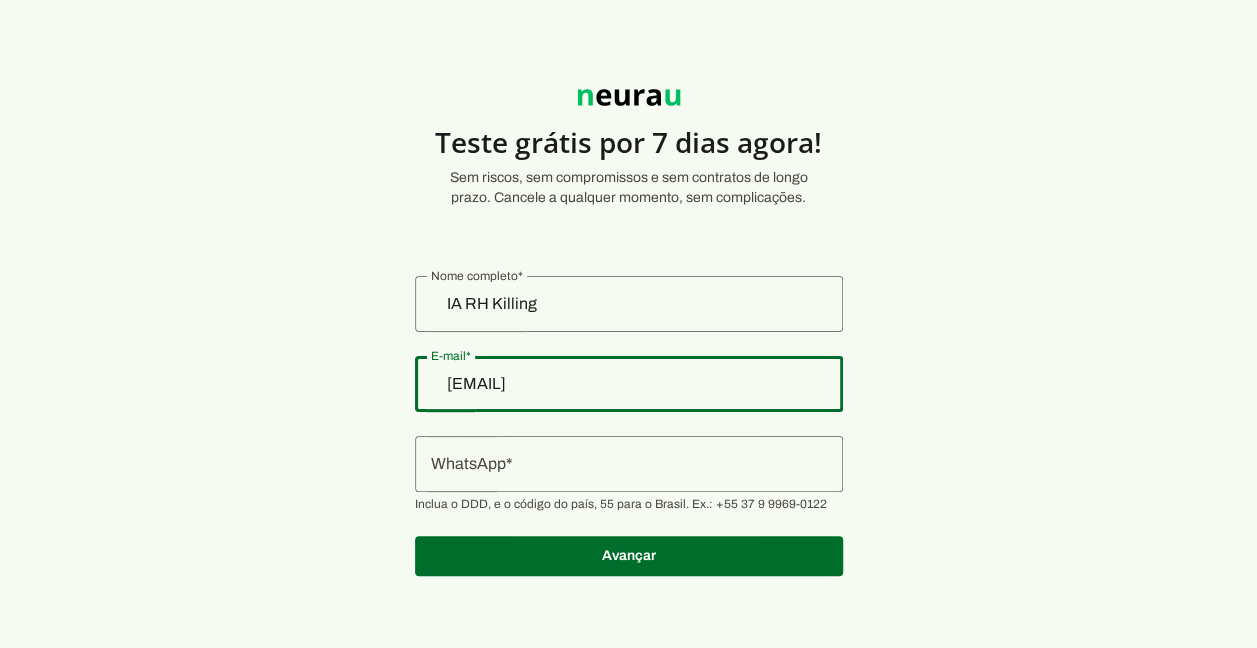drag, startPoint x: 632, startPoint y: 382, endPoint x: 343, endPoint y: 372, distance: 289.17297 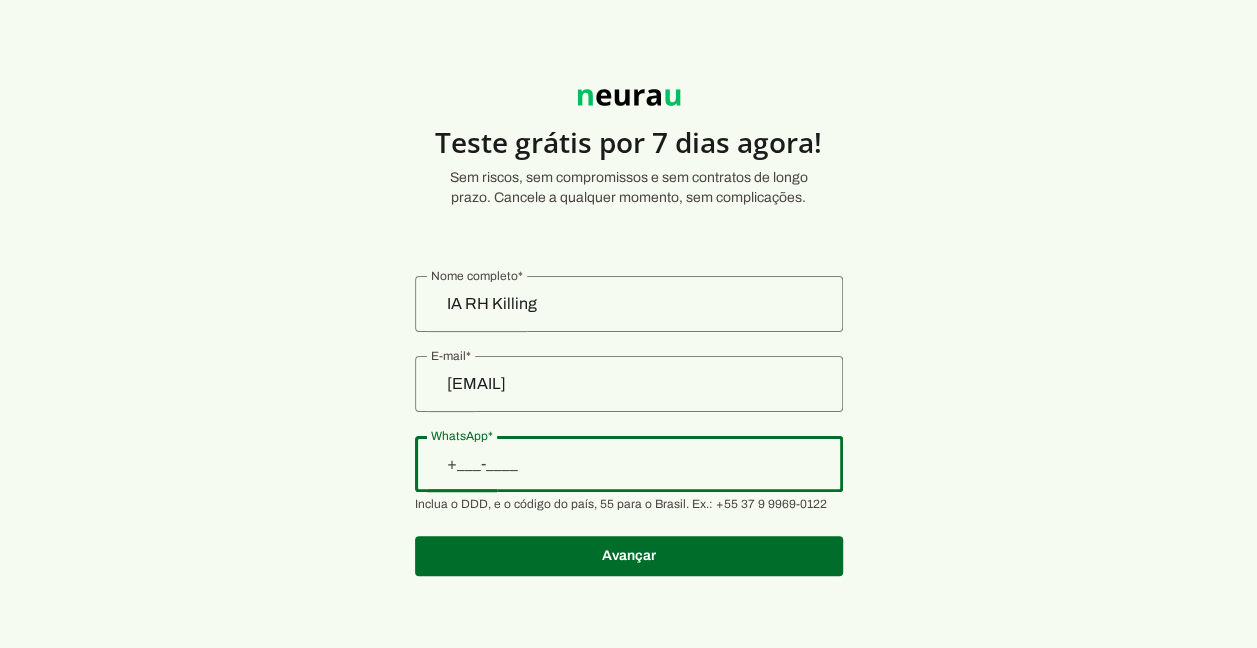 click at bounding box center (629, 464) 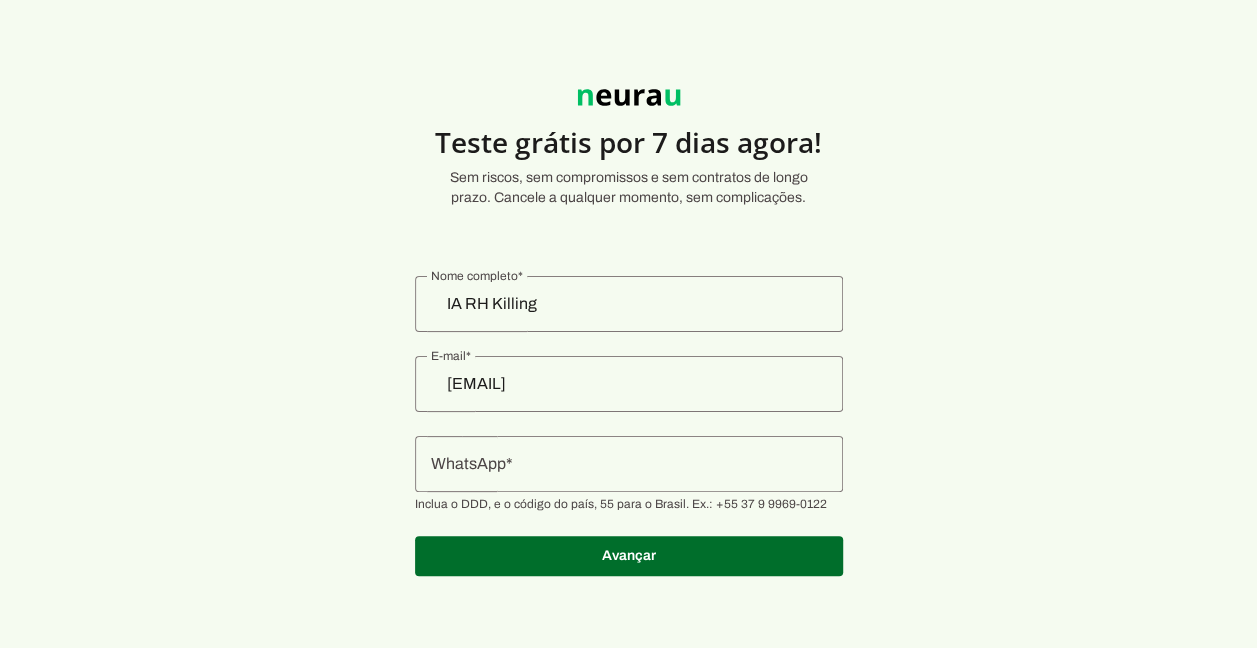 type 